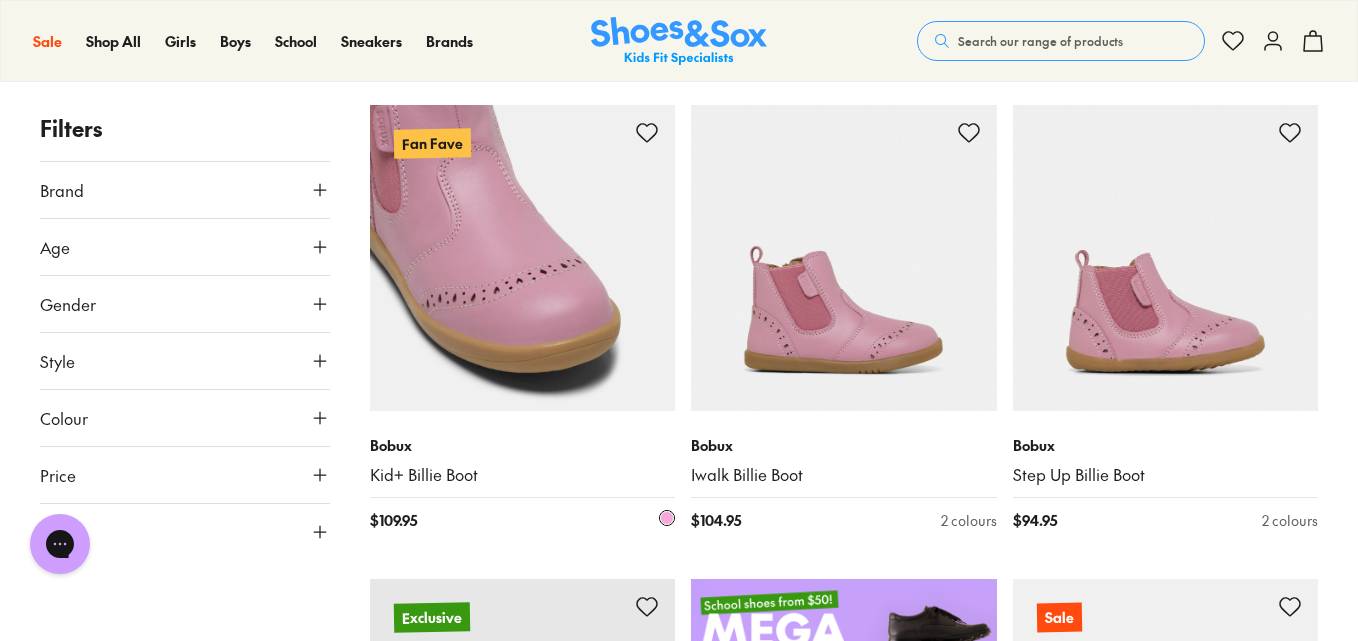 scroll, scrollTop: 300, scrollLeft: 0, axis: vertical 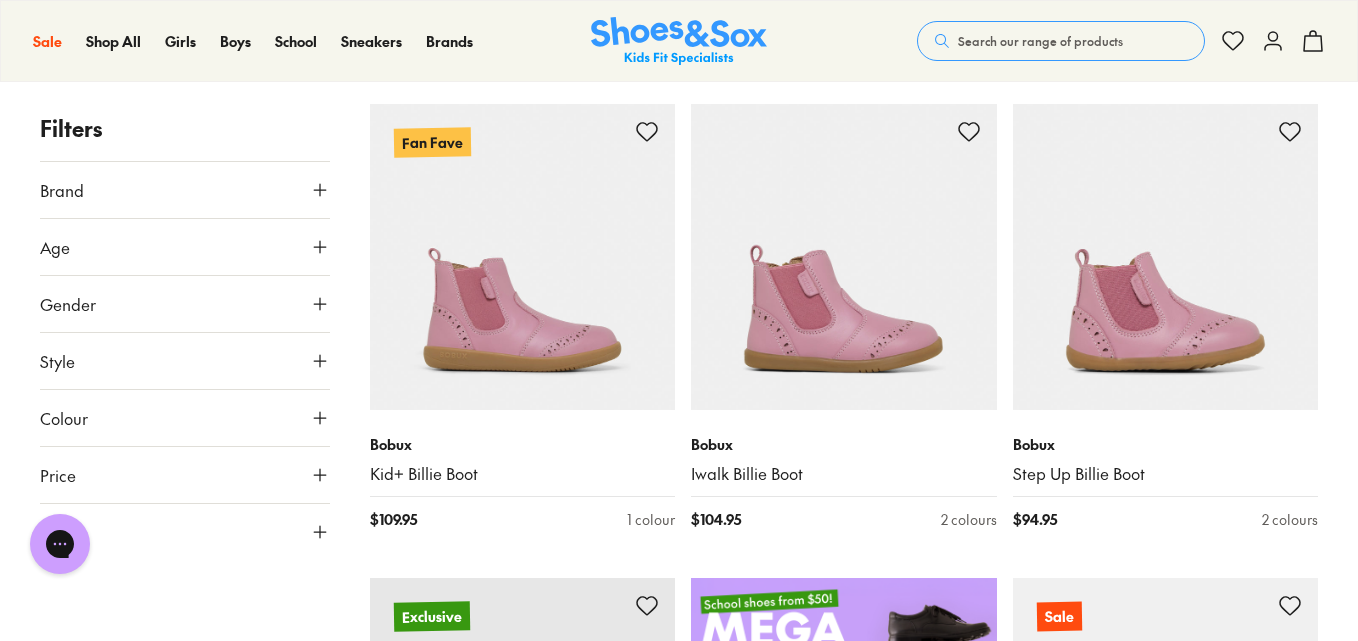 click 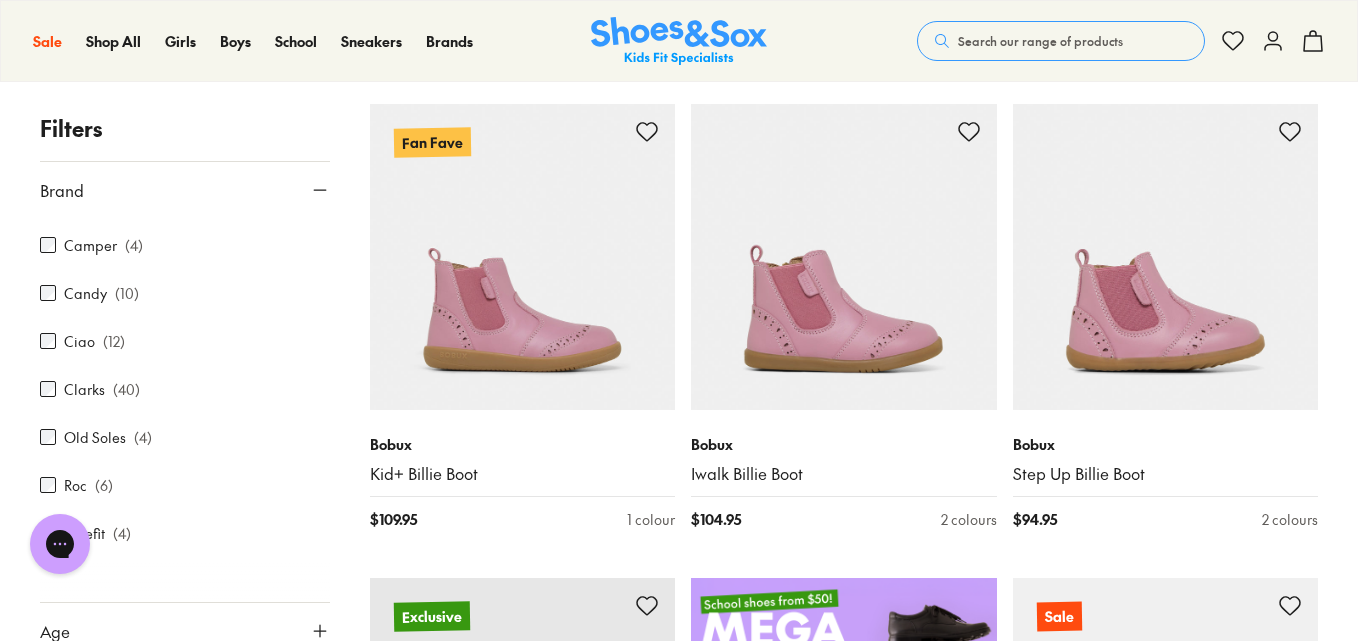 scroll, scrollTop: 56, scrollLeft: 0, axis: vertical 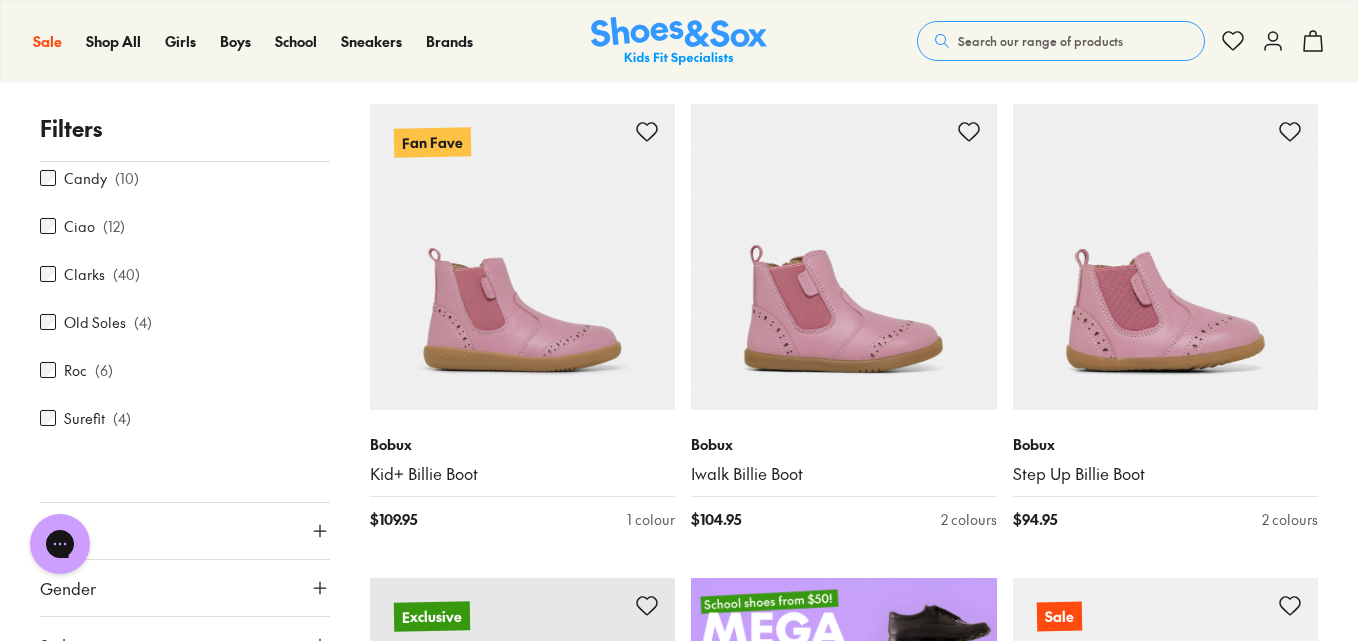 click on "Roc" at bounding box center [75, 370] 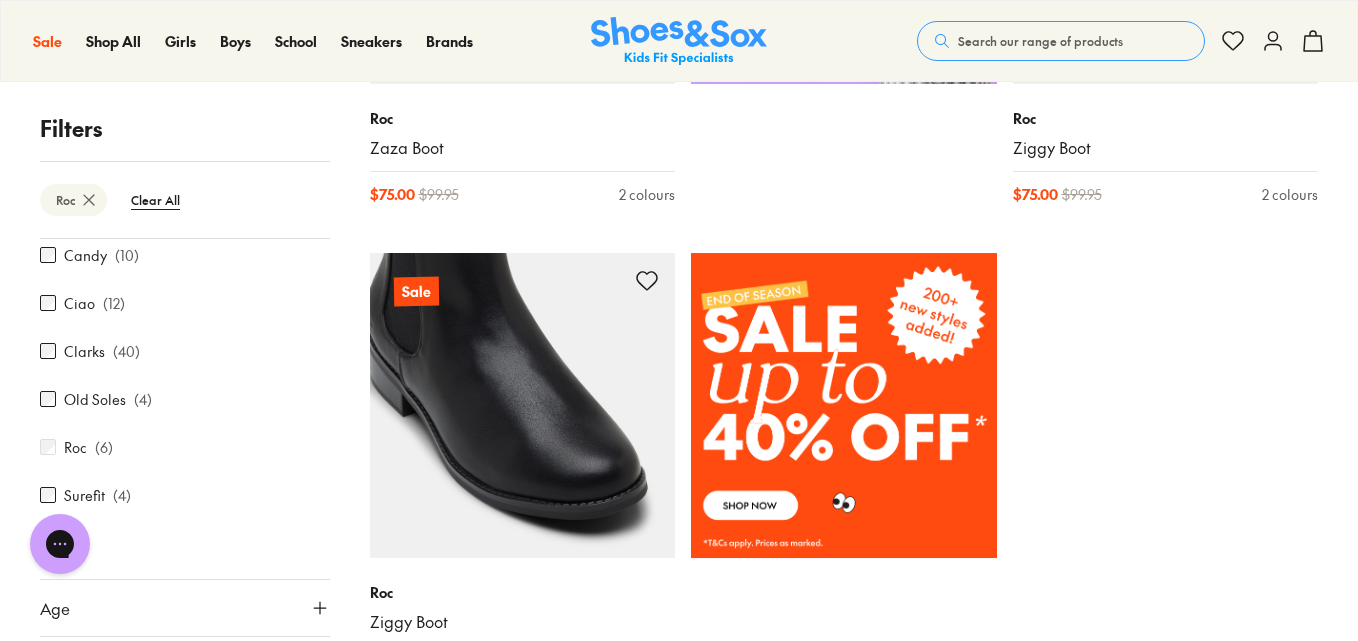 scroll, scrollTop: 1200, scrollLeft: 0, axis: vertical 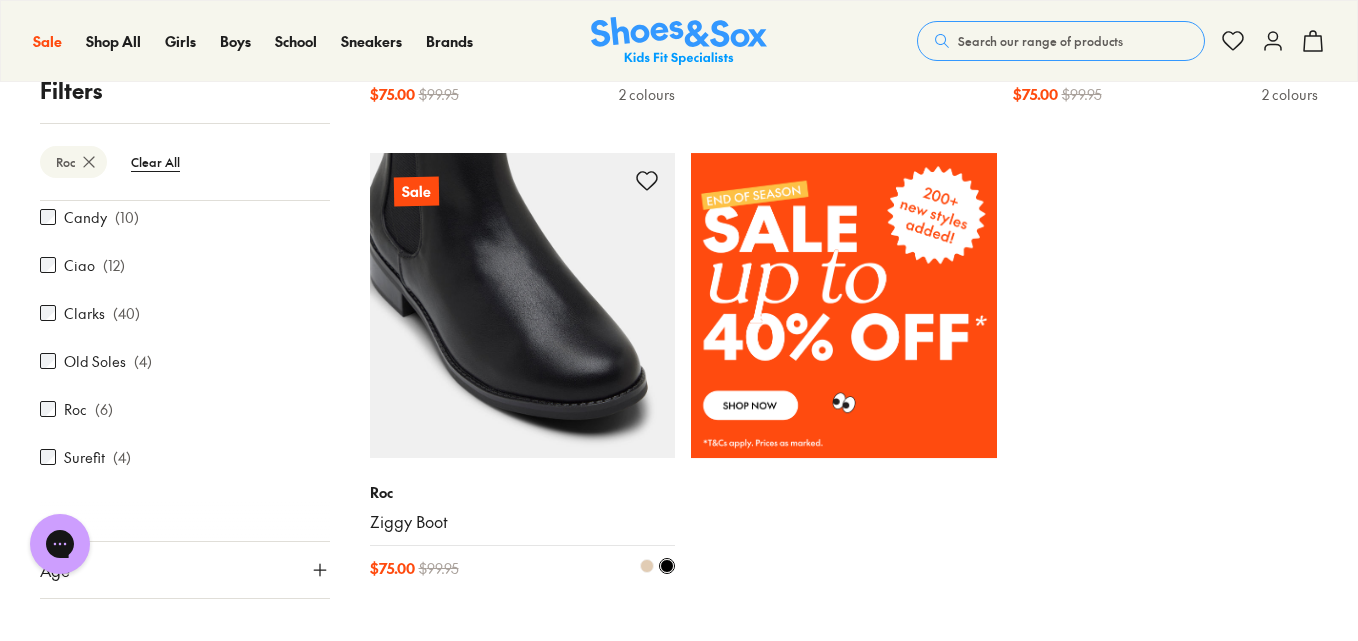 click at bounding box center [523, 306] 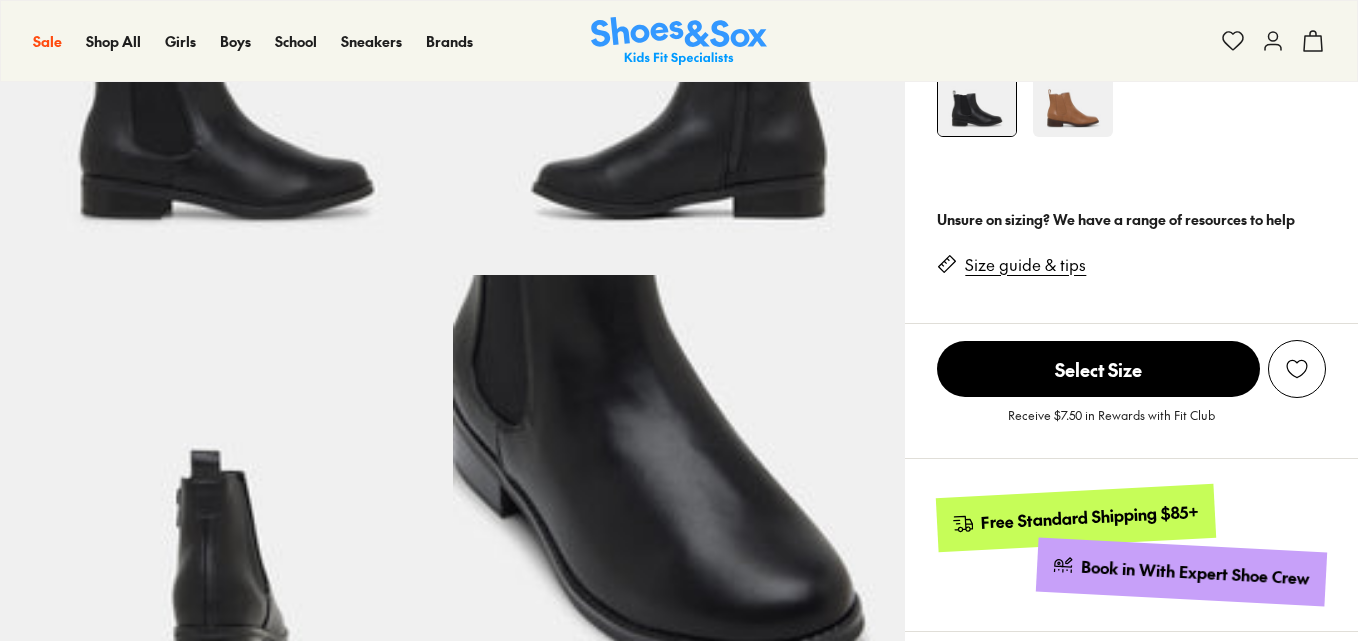 scroll, scrollTop: 500, scrollLeft: 0, axis: vertical 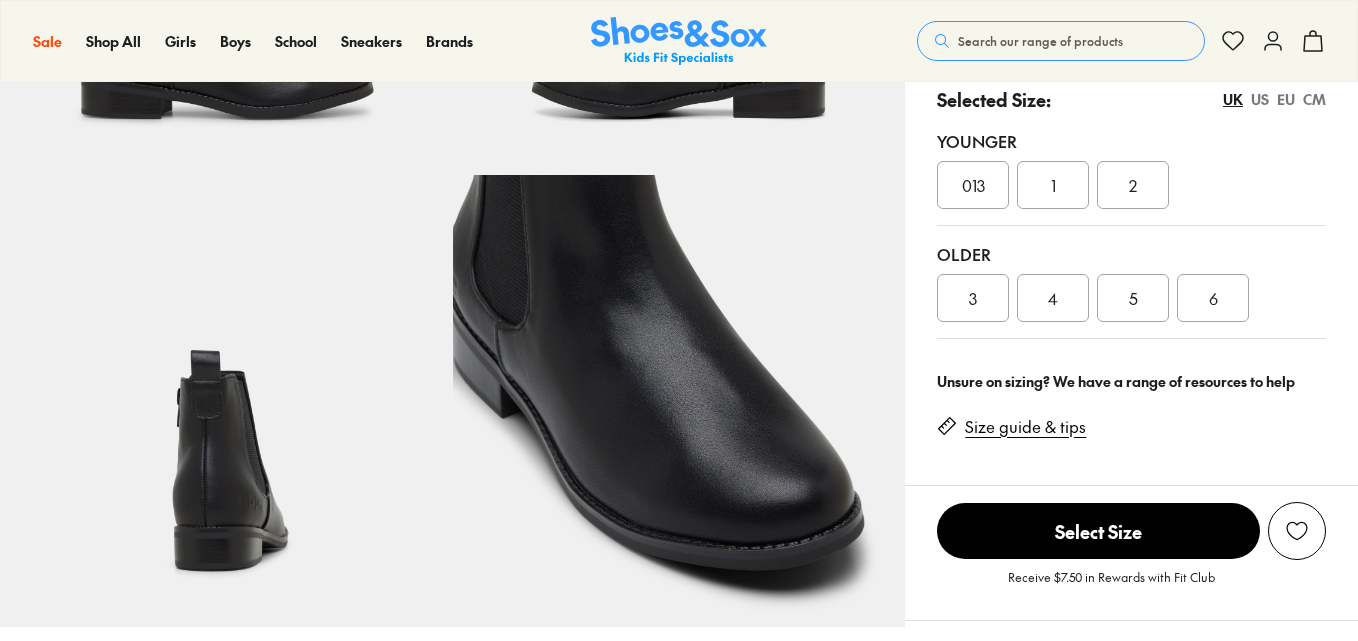 click on "Colour:
Black" at bounding box center (1131, -33) 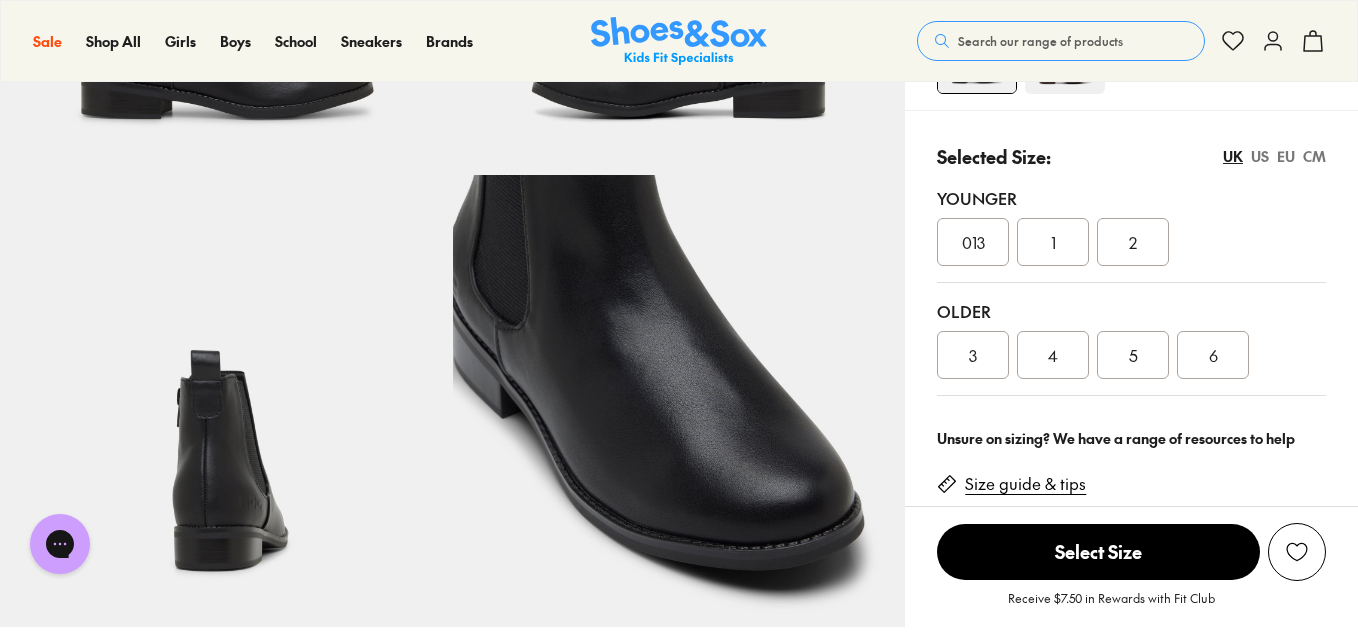 scroll, scrollTop: 0, scrollLeft: 0, axis: both 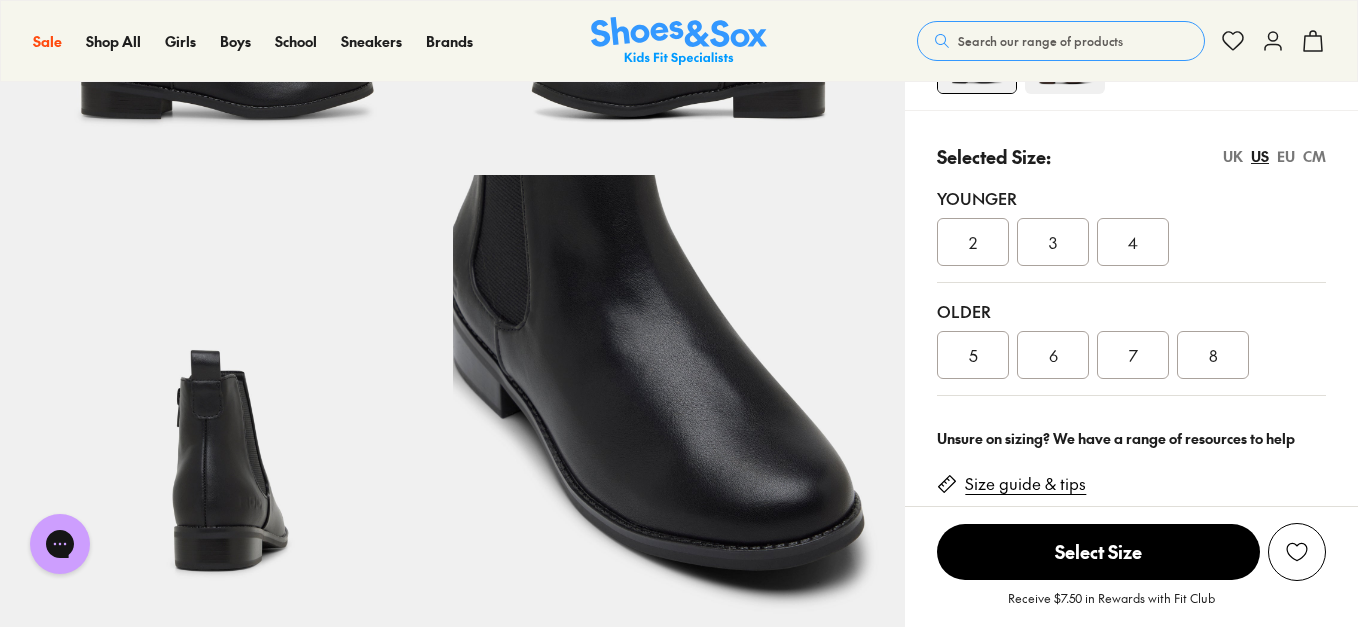 click on "6" at bounding box center (1053, 355) 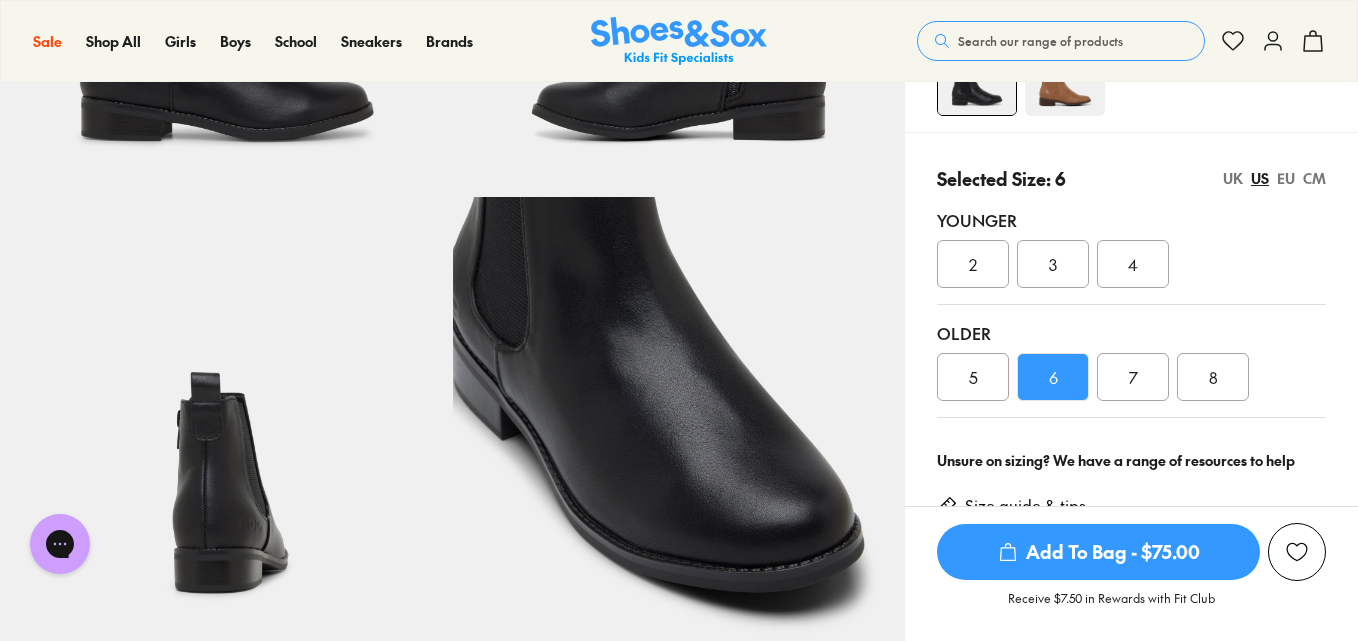 scroll, scrollTop: 400, scrollLeft: 0, axis: vertical 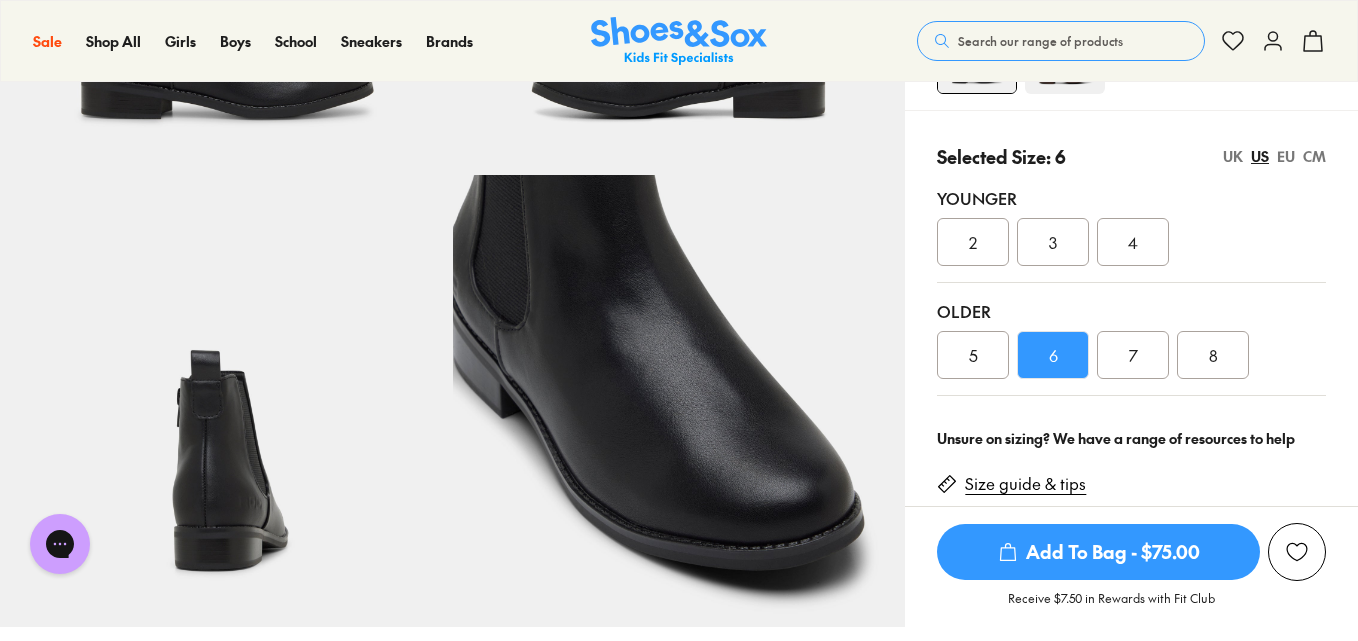 click on "Add To Bag - $75.00" at bounding box center [1098, 552] 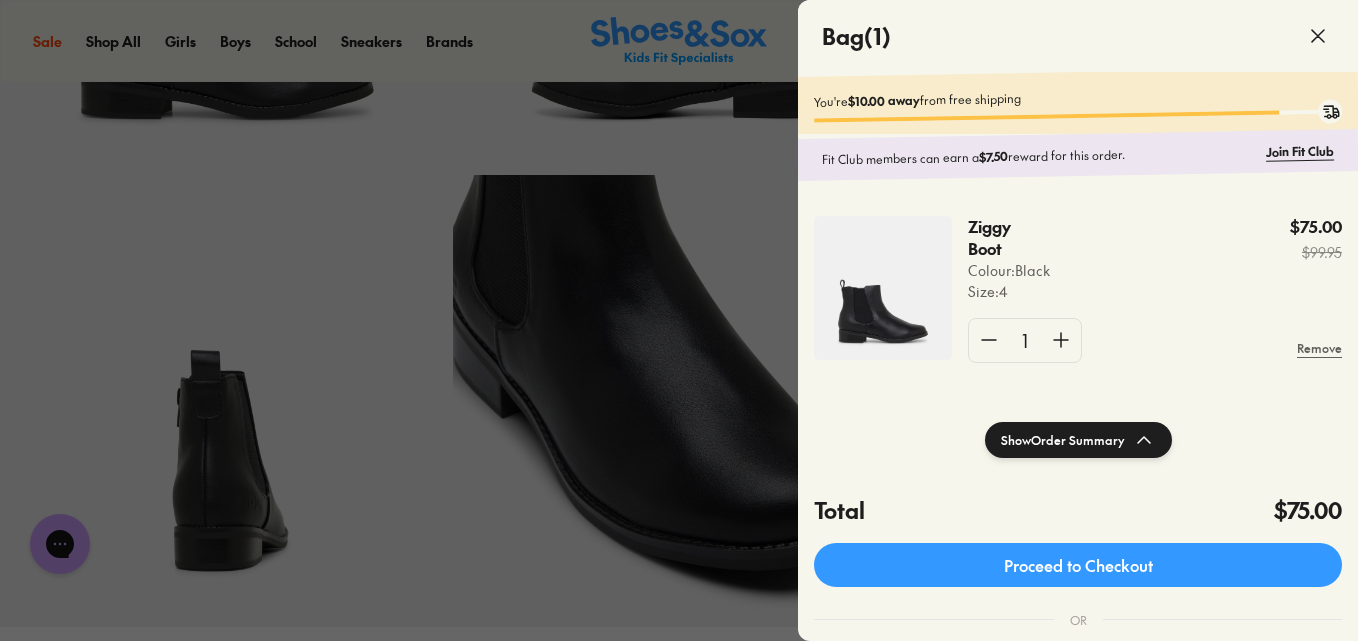 click 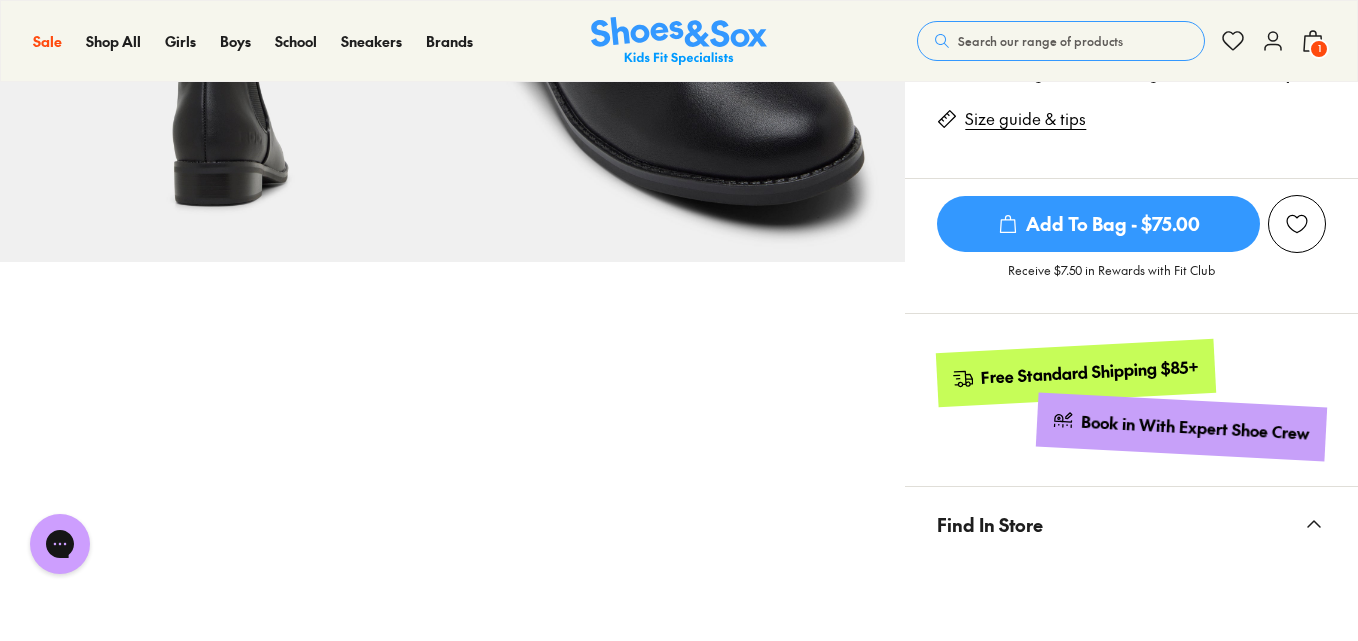 scroll, scrollTop: 800, scrollLeft: 0, axis: vertical 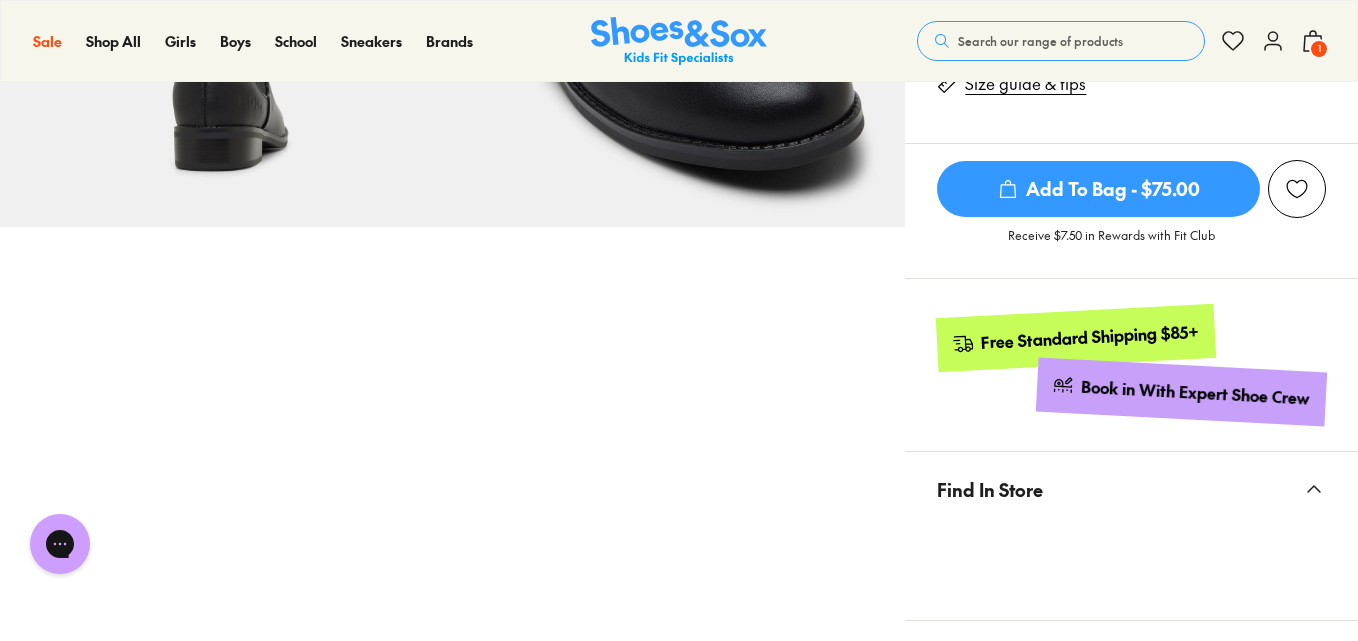 click on "Find In Store" at bounding box center [990, 489] 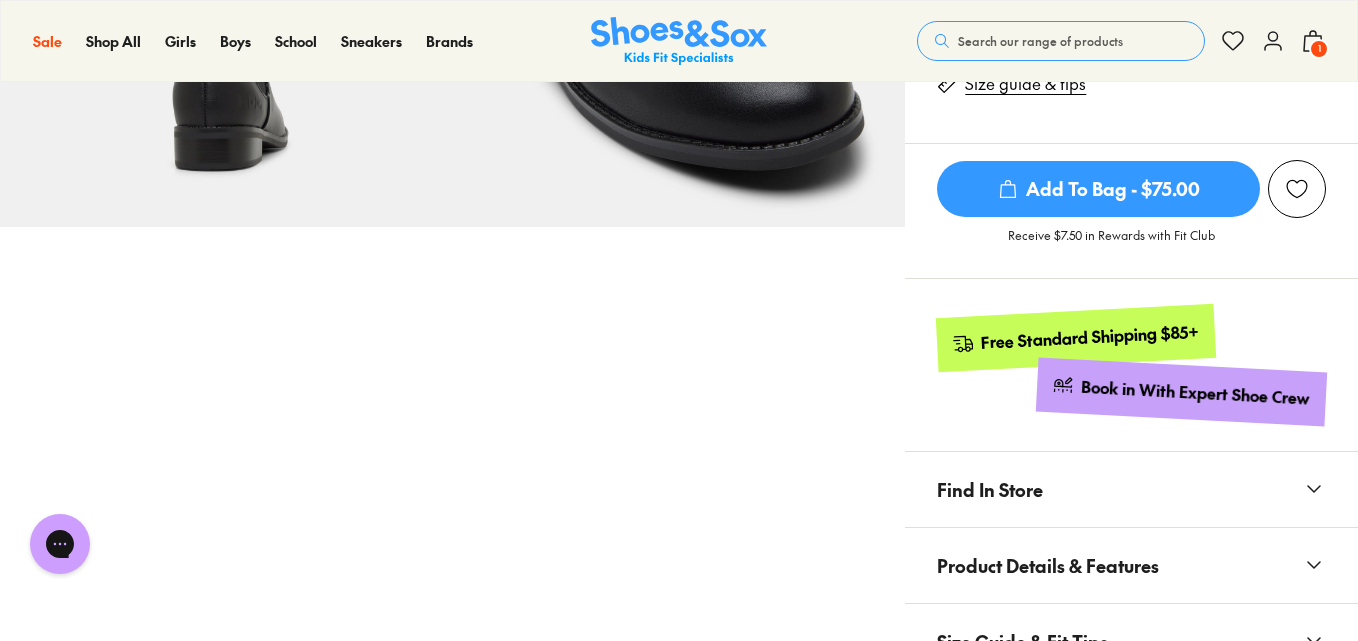 click on "Find In Store" at bounding box center [1131, 489] 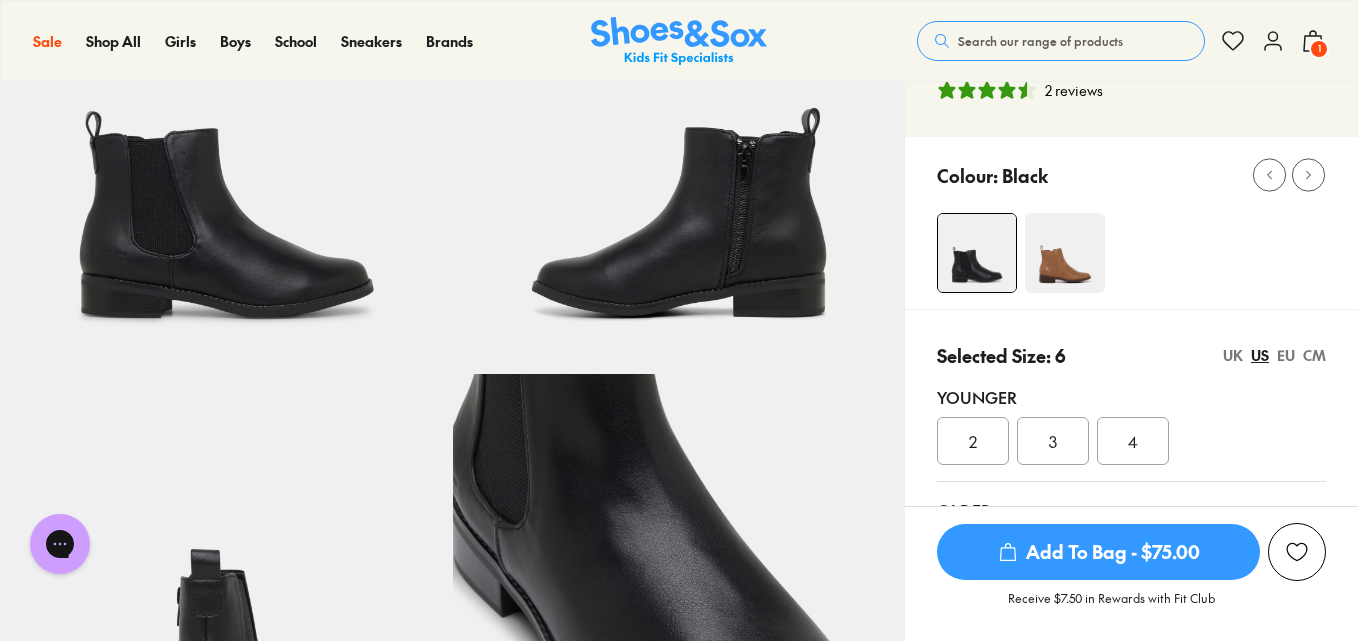 scroll, scrollTop: 0, scrollLeft: 0, axis: both 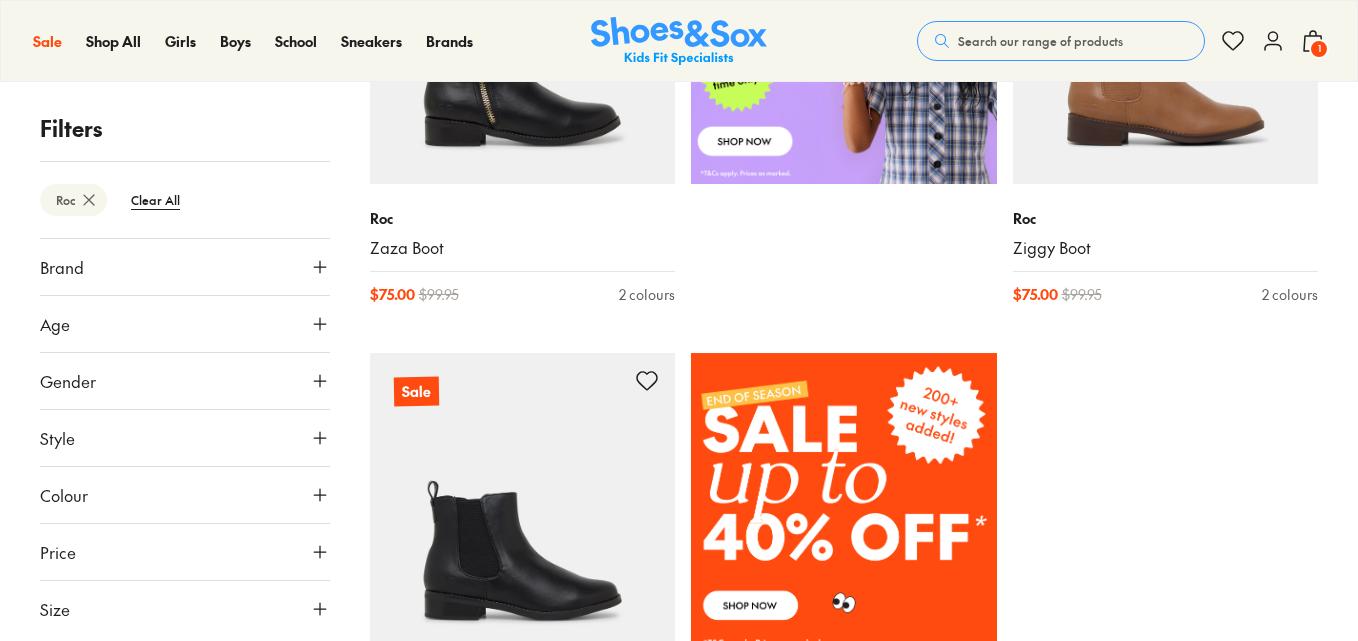click 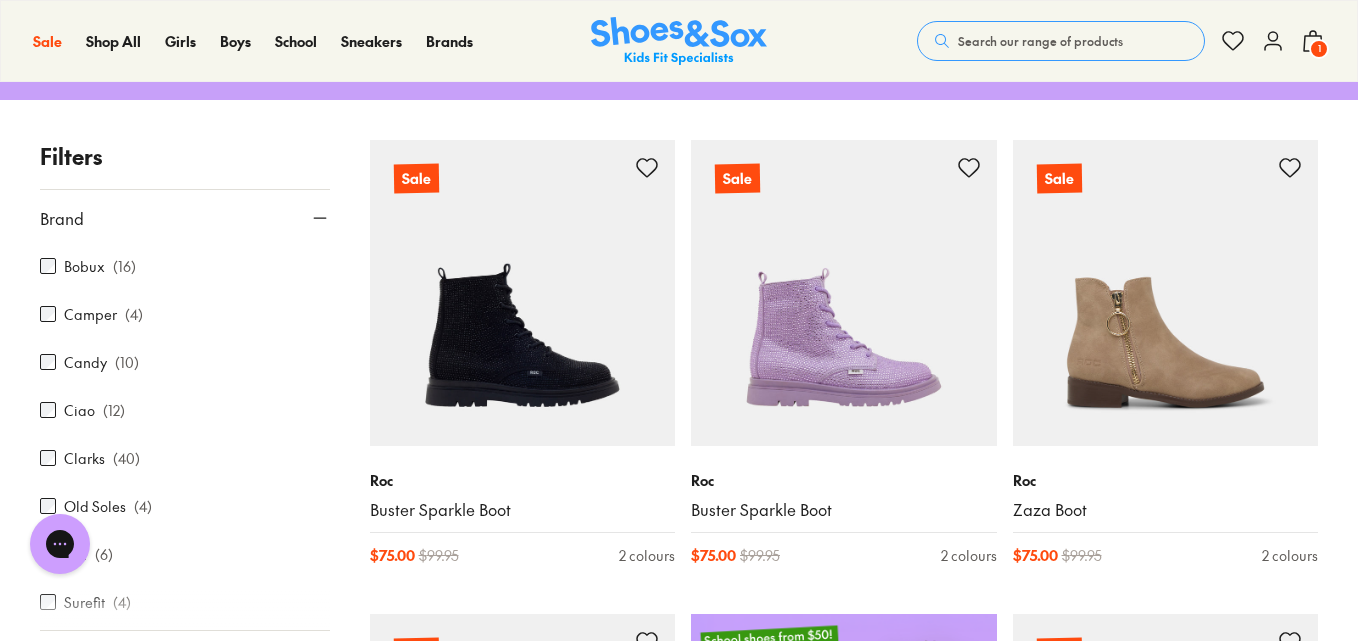 scroll, scrollTop: 0, scrollLeft: 0, axis: both 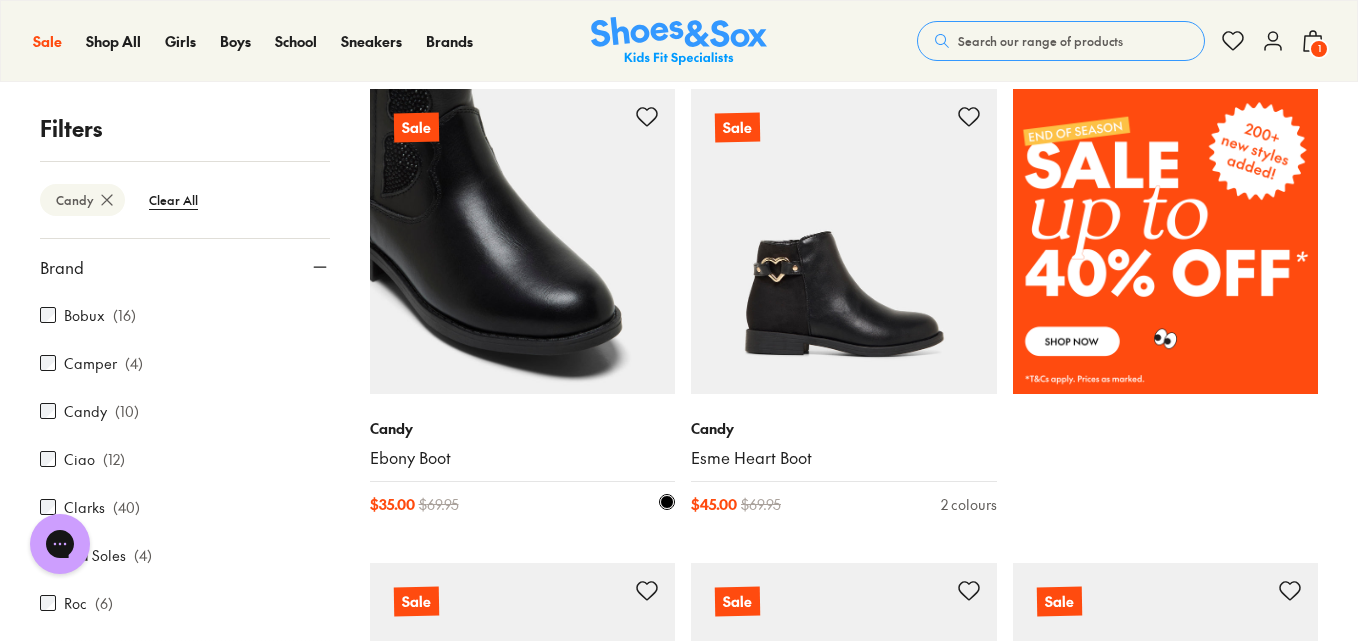 click at bounding box center (523, 242) 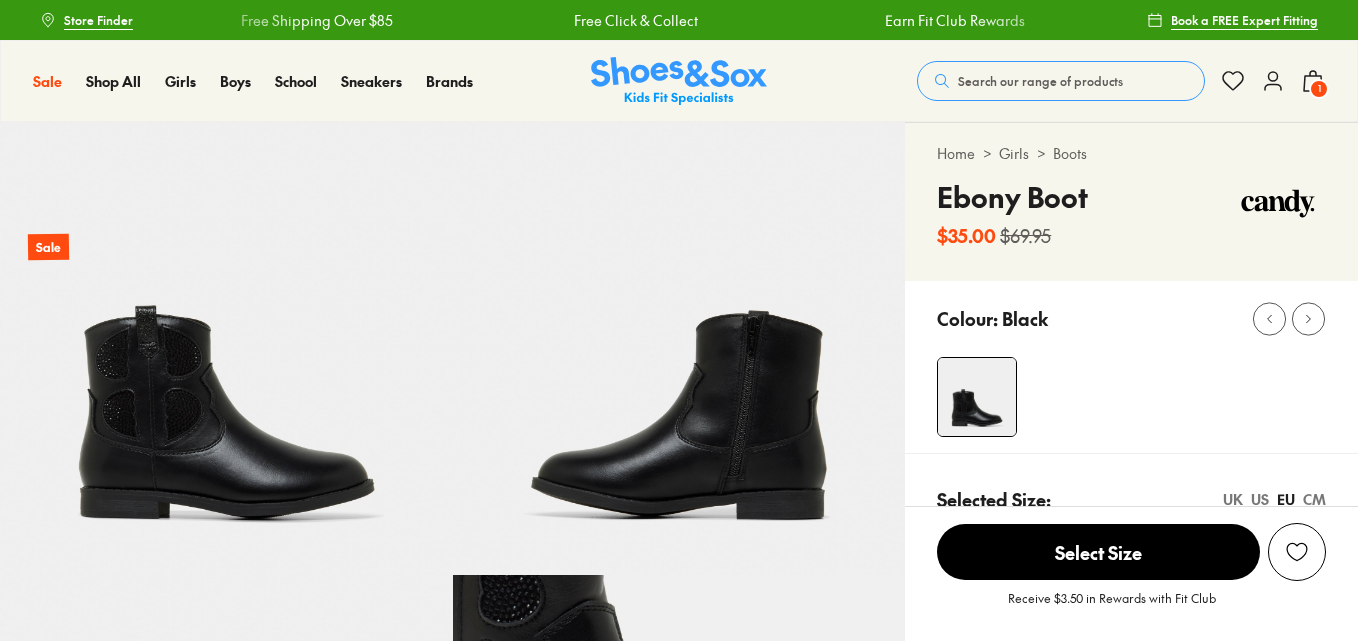 select on "*" 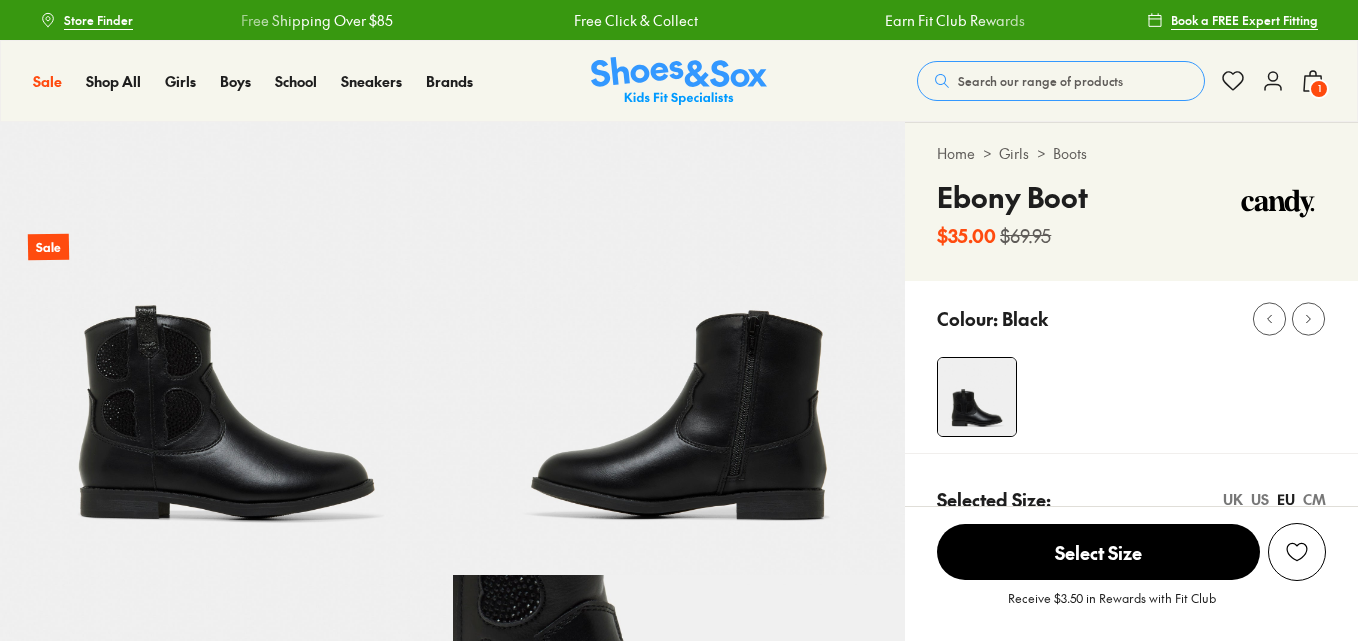 scroll, scrollTop: 0, scrollLeft: 0, axis: both 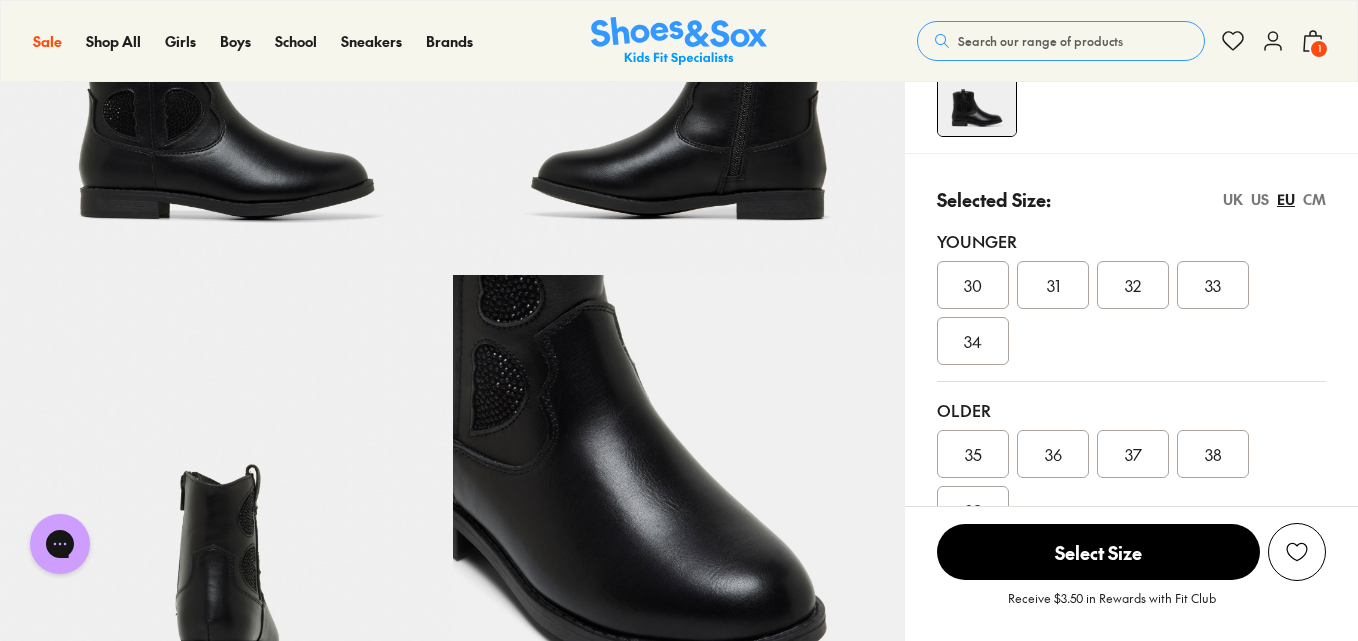 click on "US" at bounding box center [1260, 199] 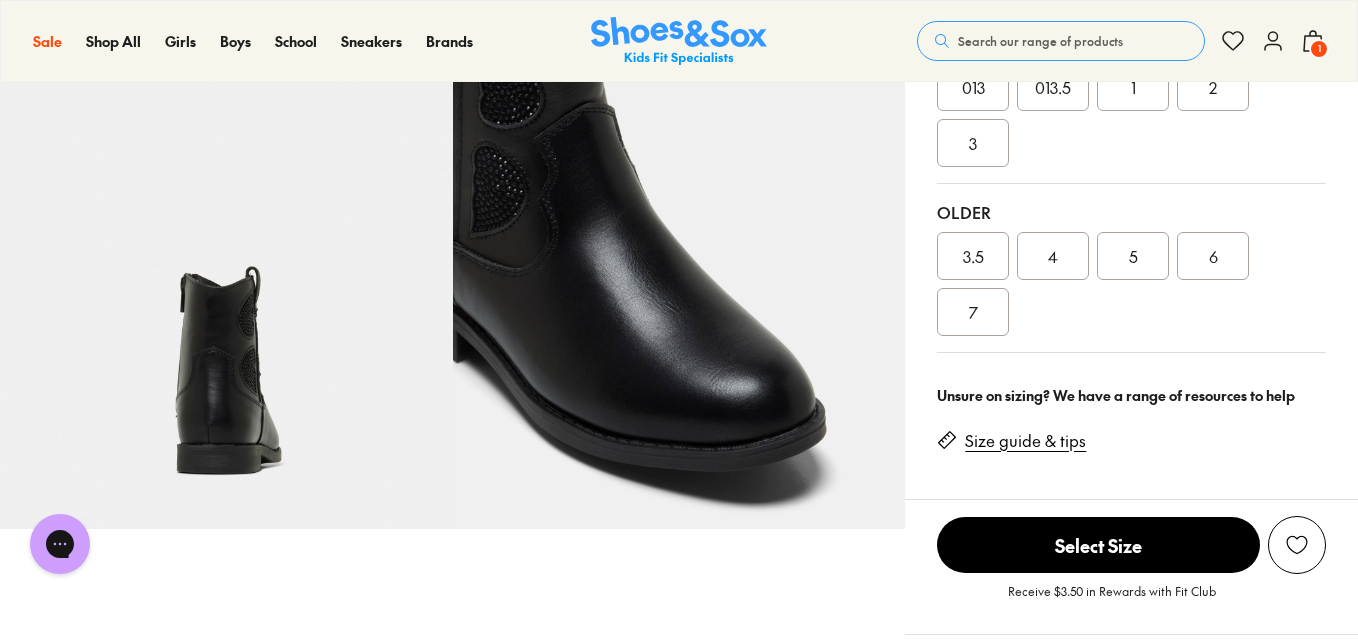 scroll, scrollTop: 500, scrollLeft: 0, axis: vertical 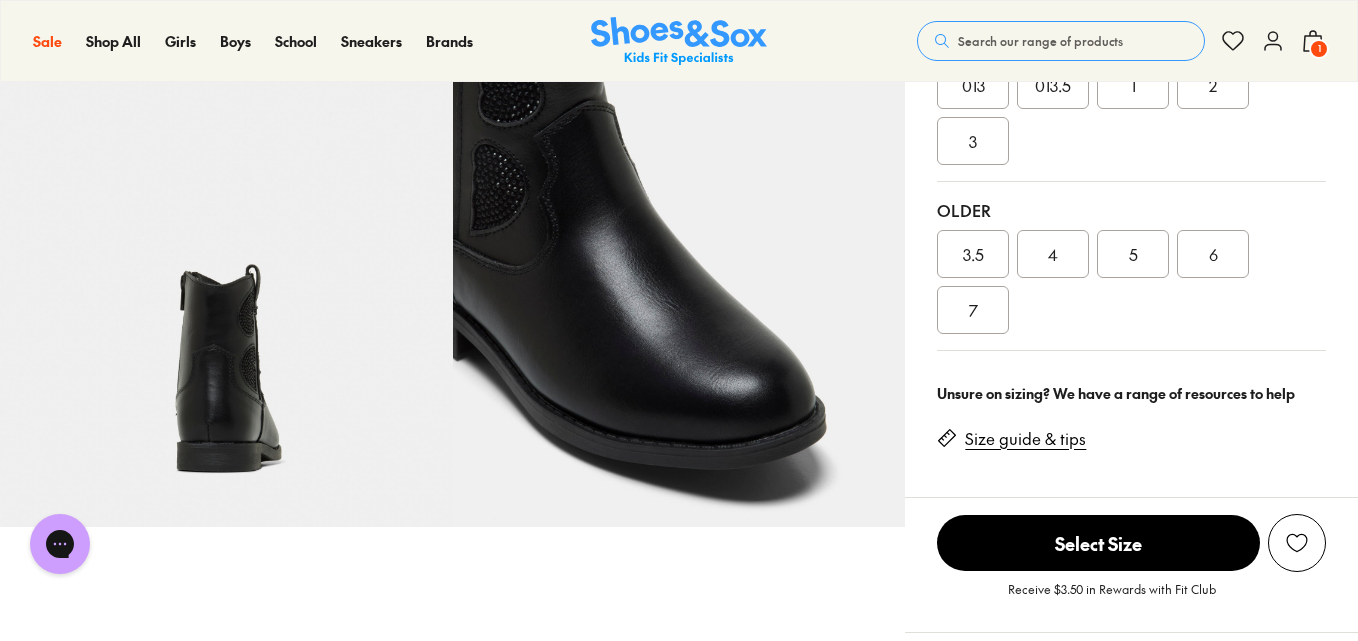 click on "7" at bounding box center [973, 310] 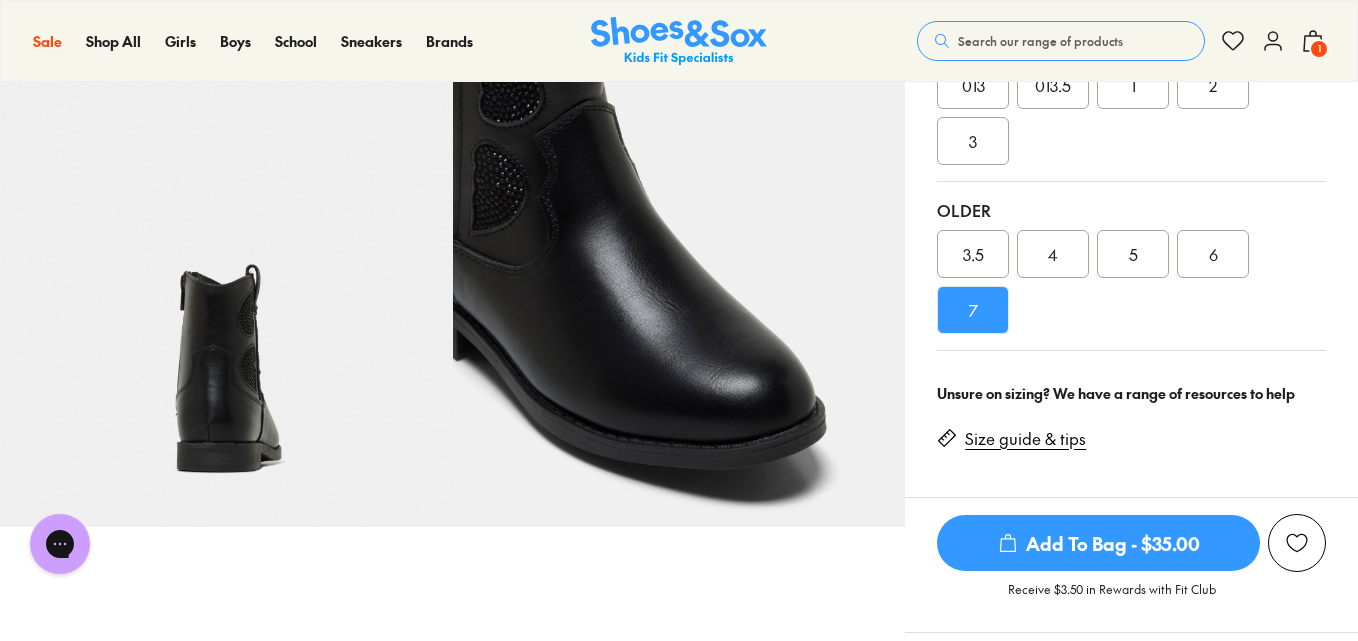 click on "Add To Bag - $35.00" at bounding box center (1098, 543) 